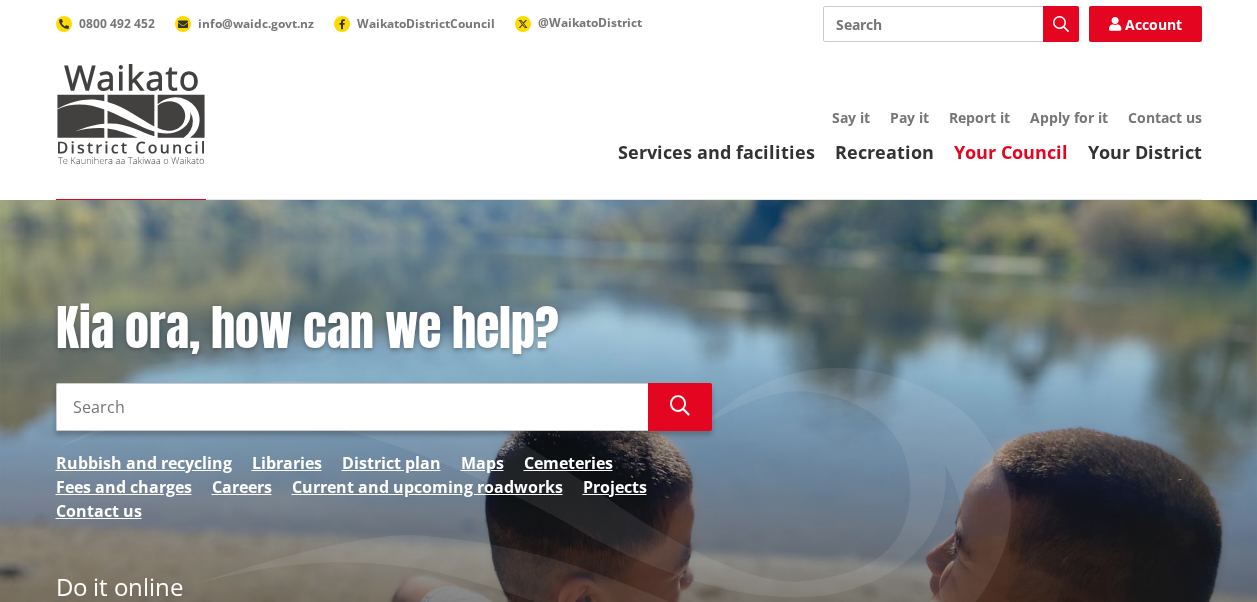 scroll, scrollTop: 0, scrollLeft: 0, axis: both 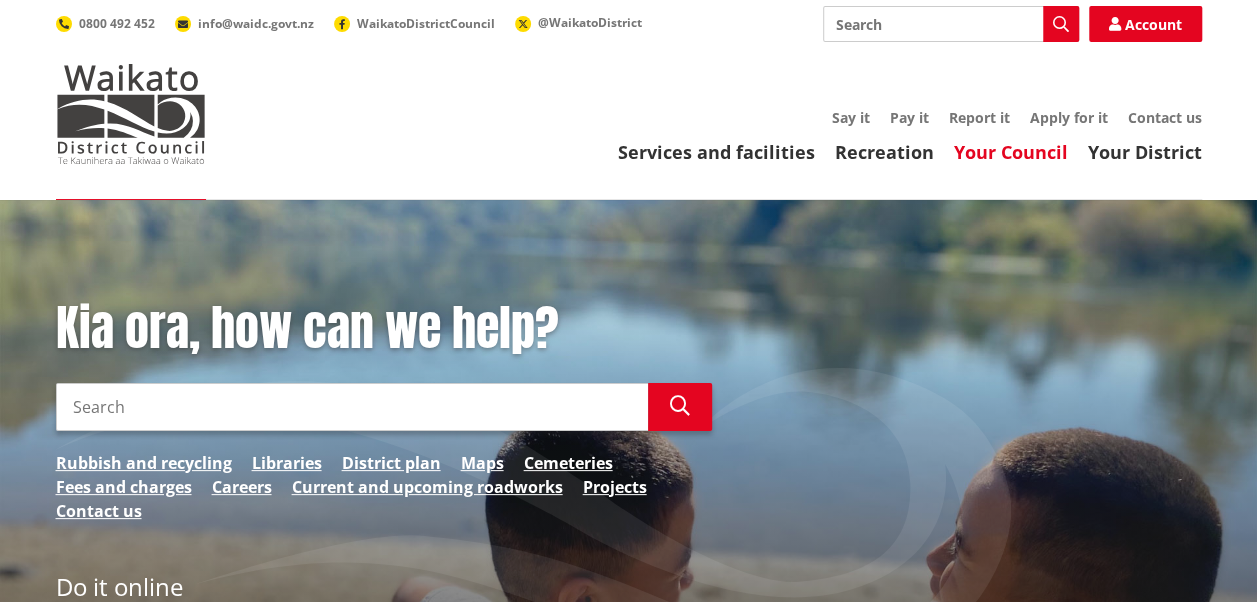 click on "Your Council" at bounding box center [1011, 152] 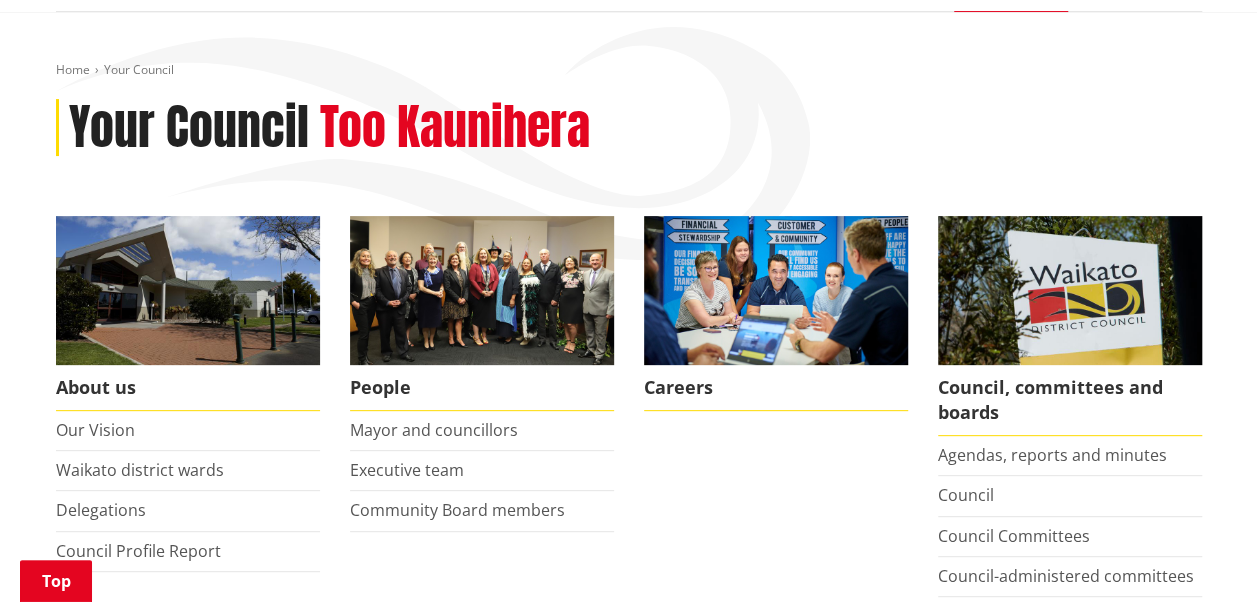 scroll, scrollTop: 300, scrollLeft: 0, axis: vertical 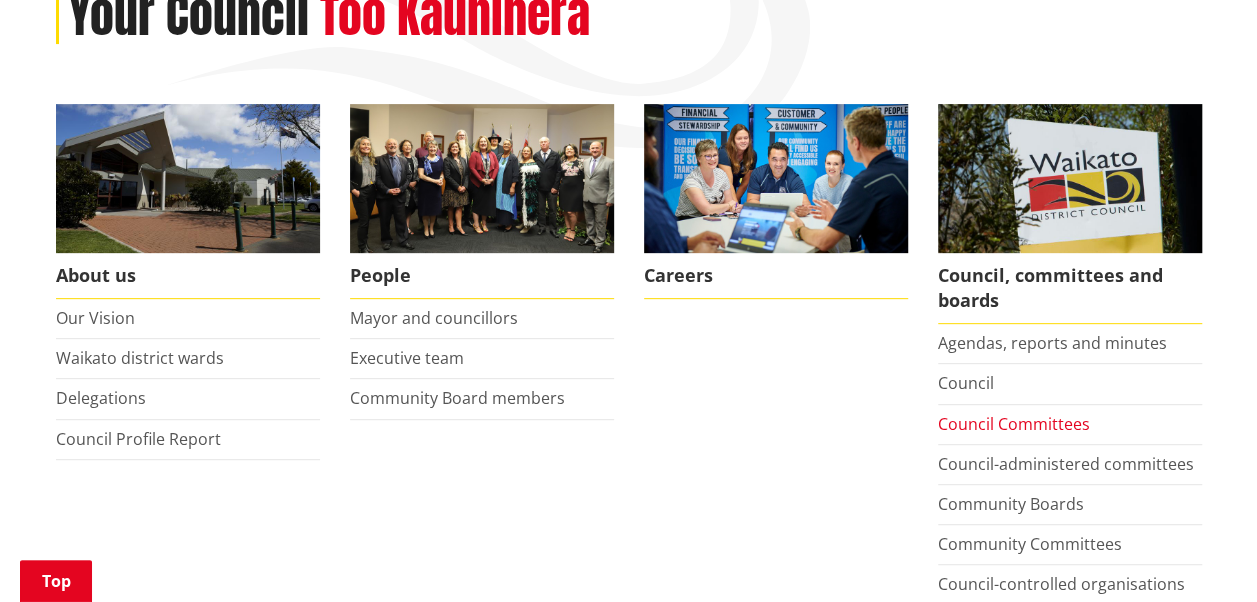 click on "Council Committees" at bounding box center (1014, 424) 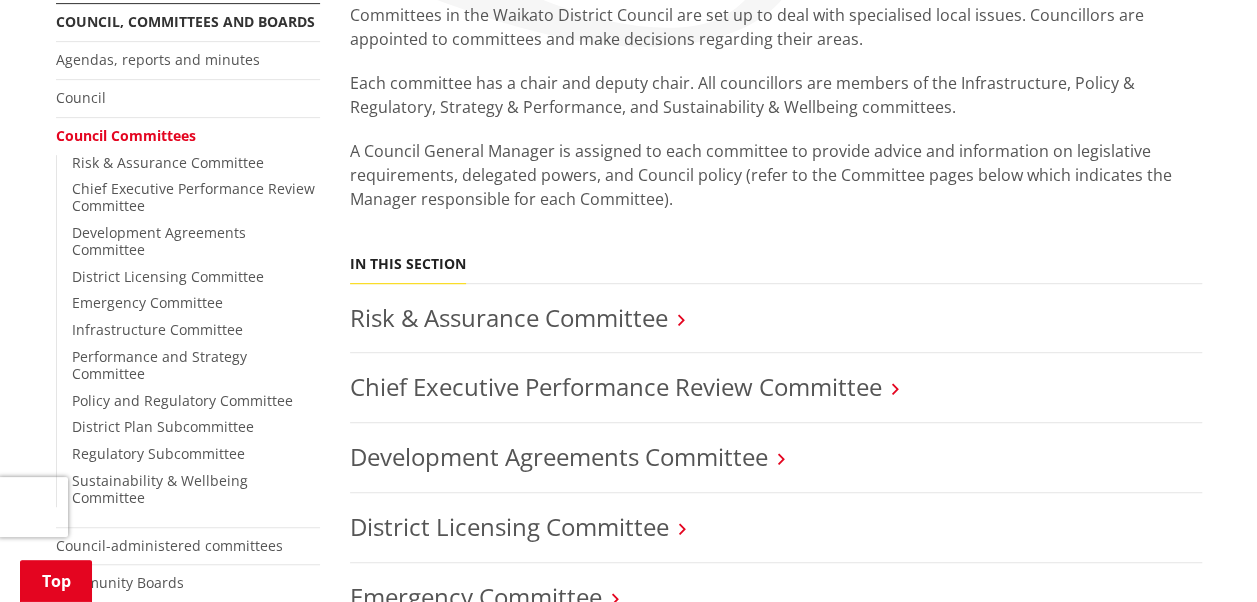 scroll, scrollTop: 400, scrollLeft: 0, axis: vertical 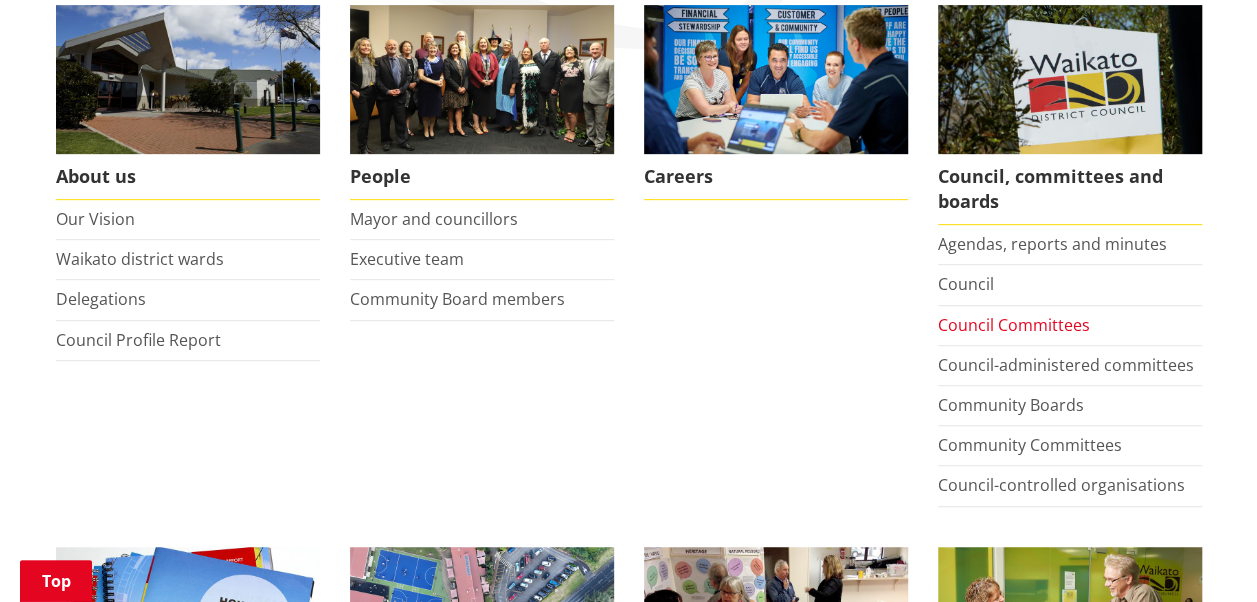click on "Council Committees" at bounding box center (1014, 325) 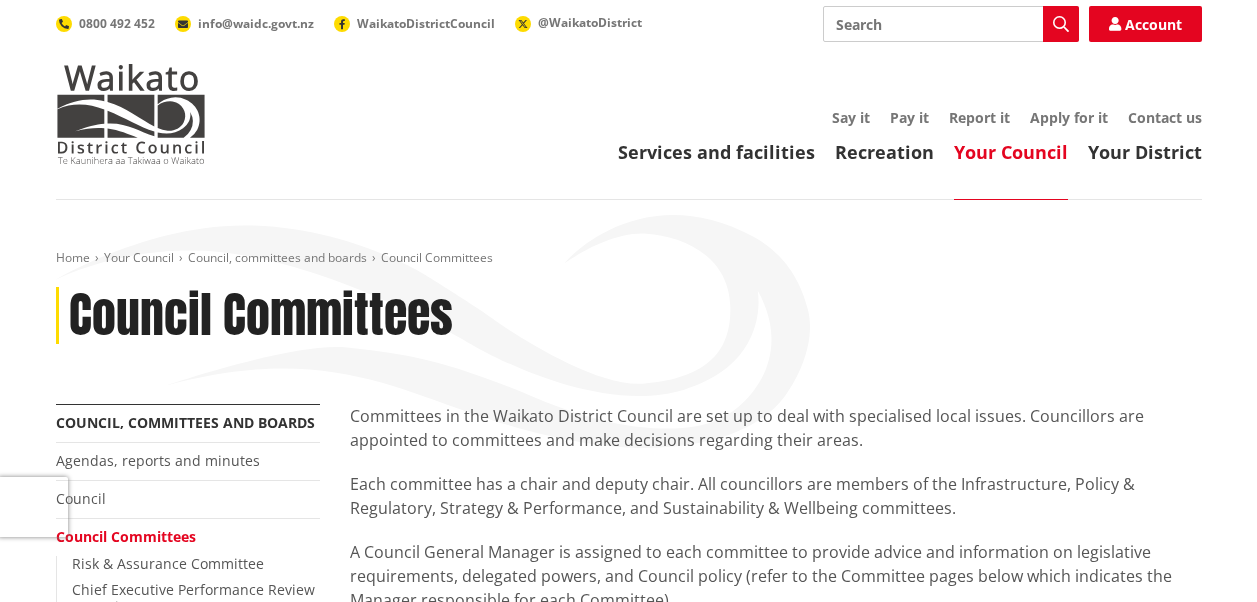 scroll, scrollTop: 0, scrollLeft: 0, axis: both 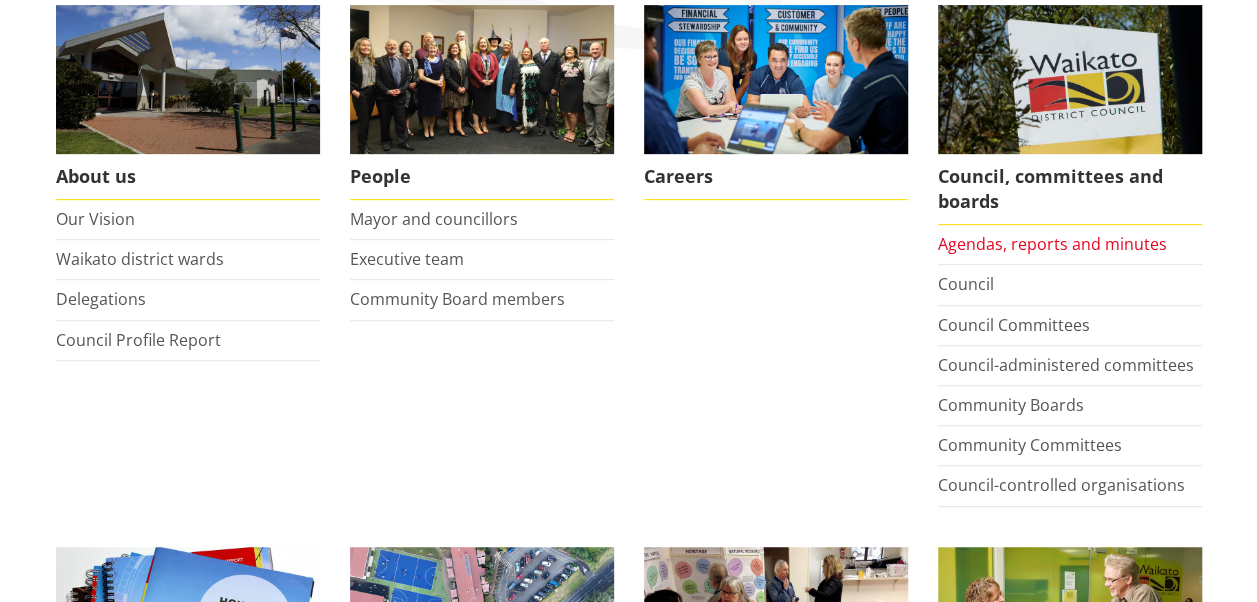 click on "Agendas, reports and minutes" at bounding box center (1052, 244) 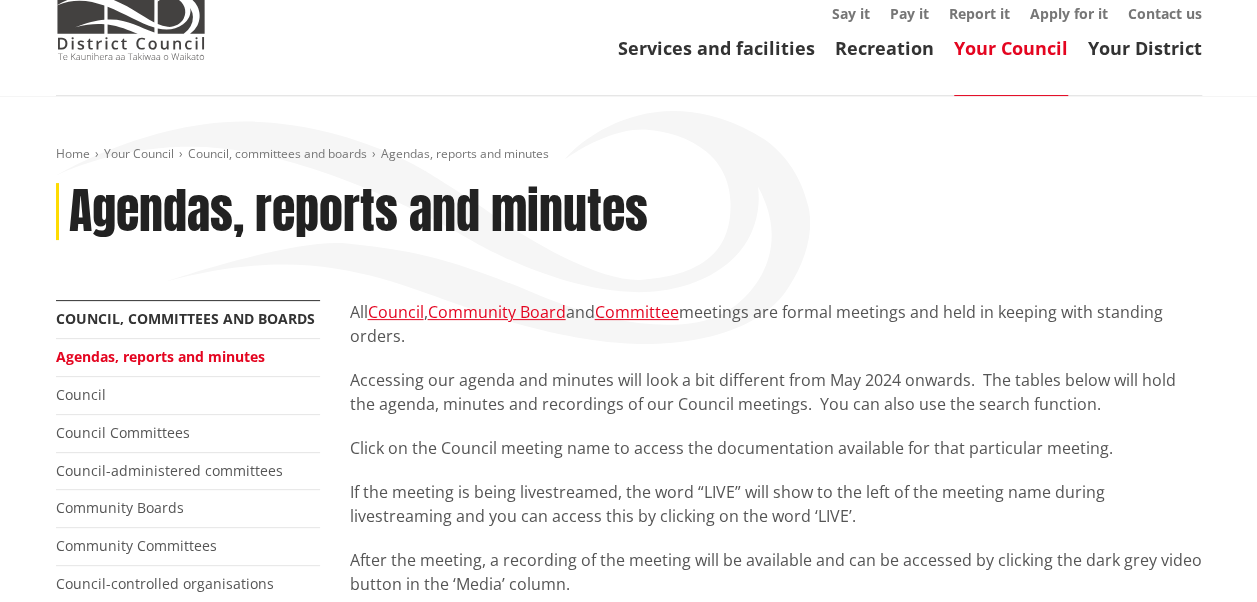 scroll, scrollTop: 100, scrollLeft: 0, axis: vertical 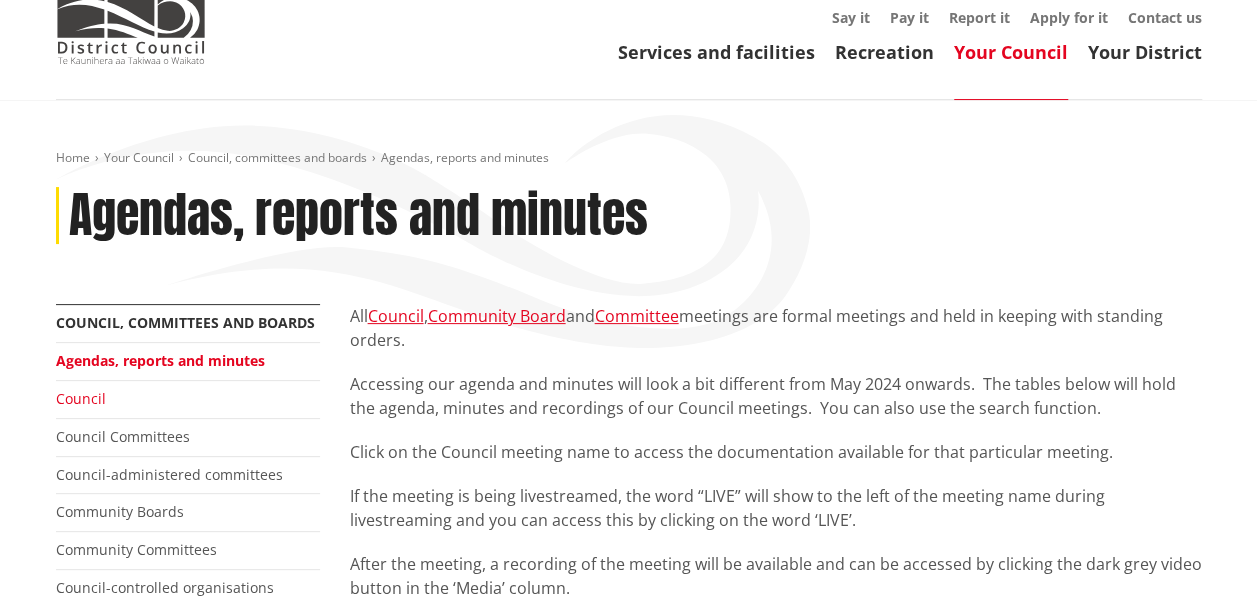 click on "Council" at bounding box center (81, 398) 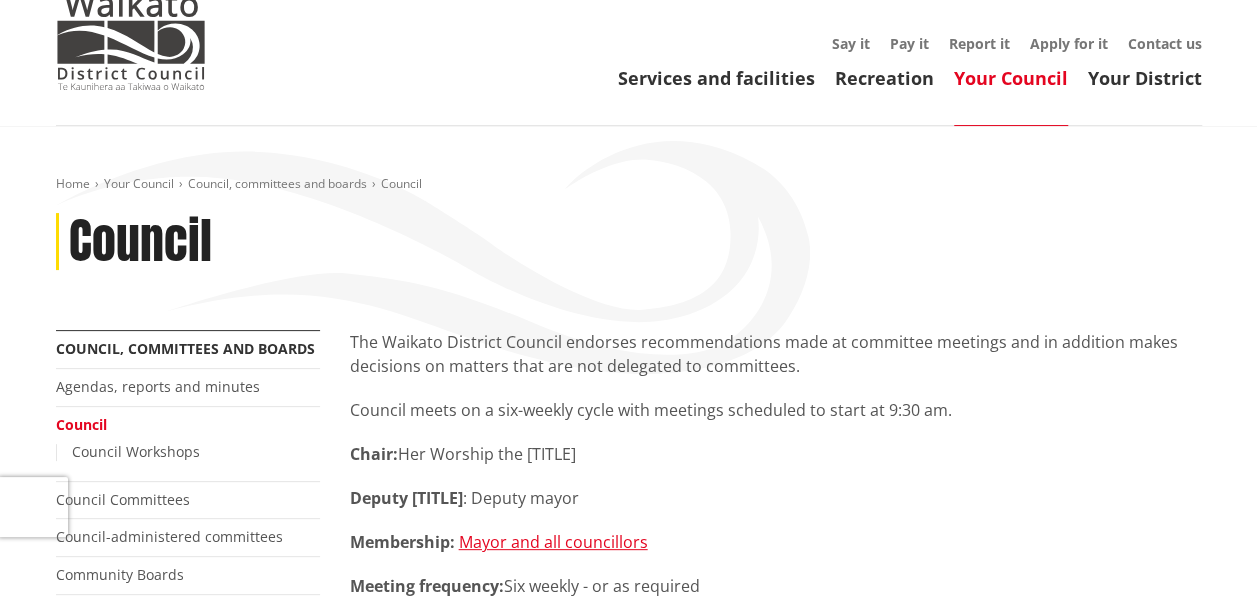 scroll, scrollTop: 200, scrollLeft: 0, axis: vertical 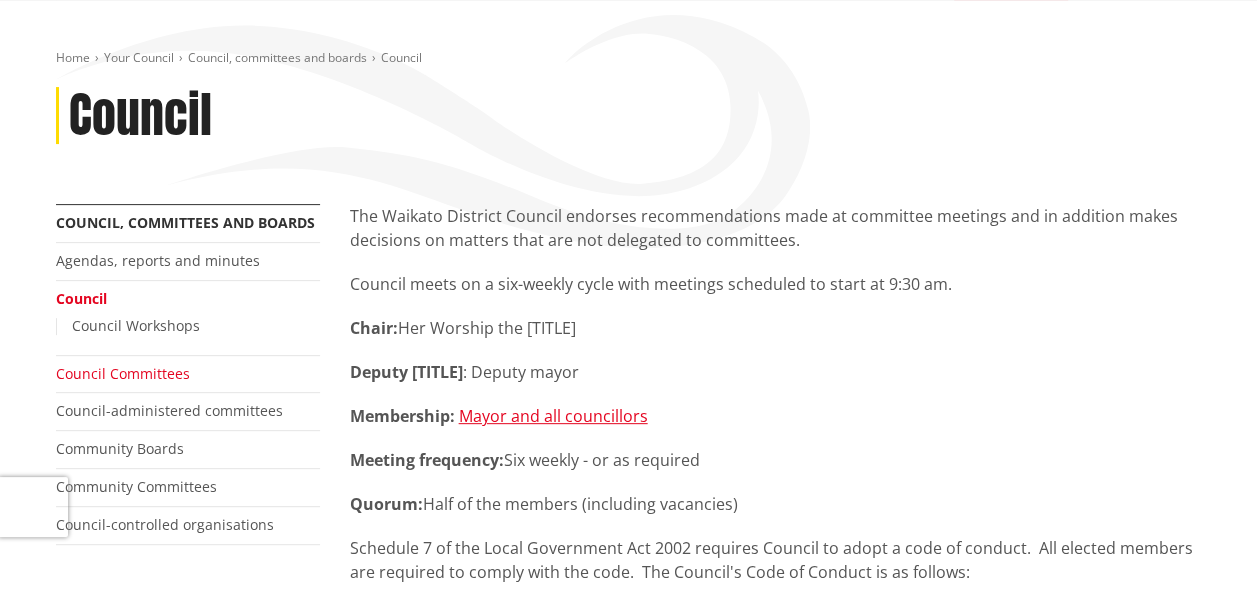 click on "Council Committees" at bounding box center (123, 373) 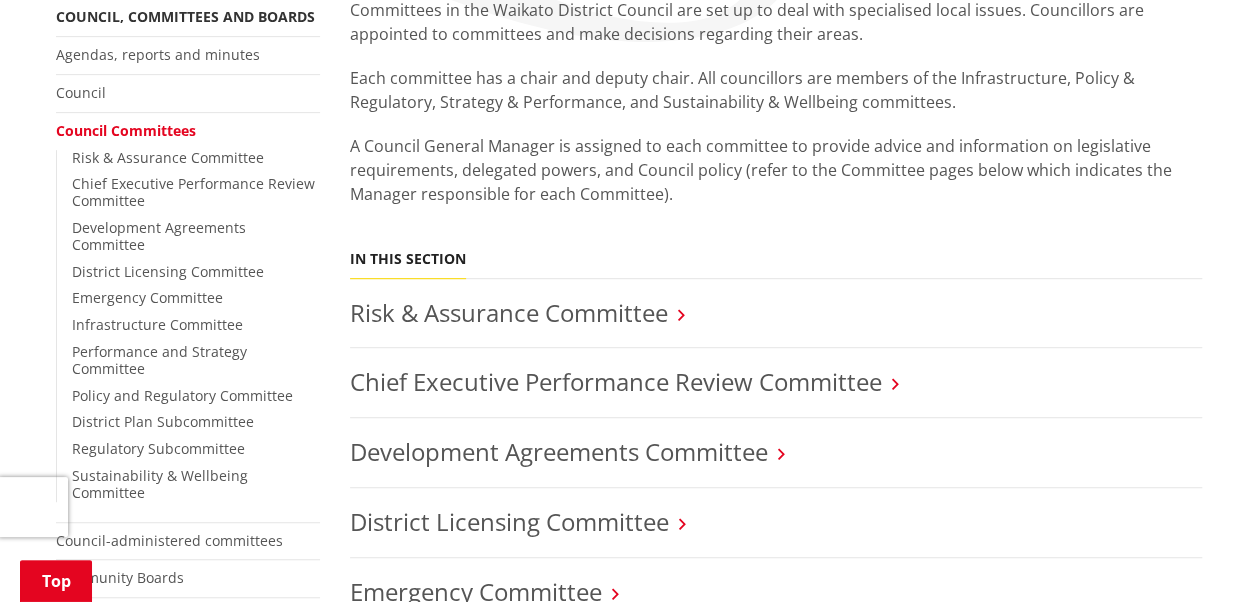 scroll, scrollTop: 700, scrollLeft: 0, axis: vertical 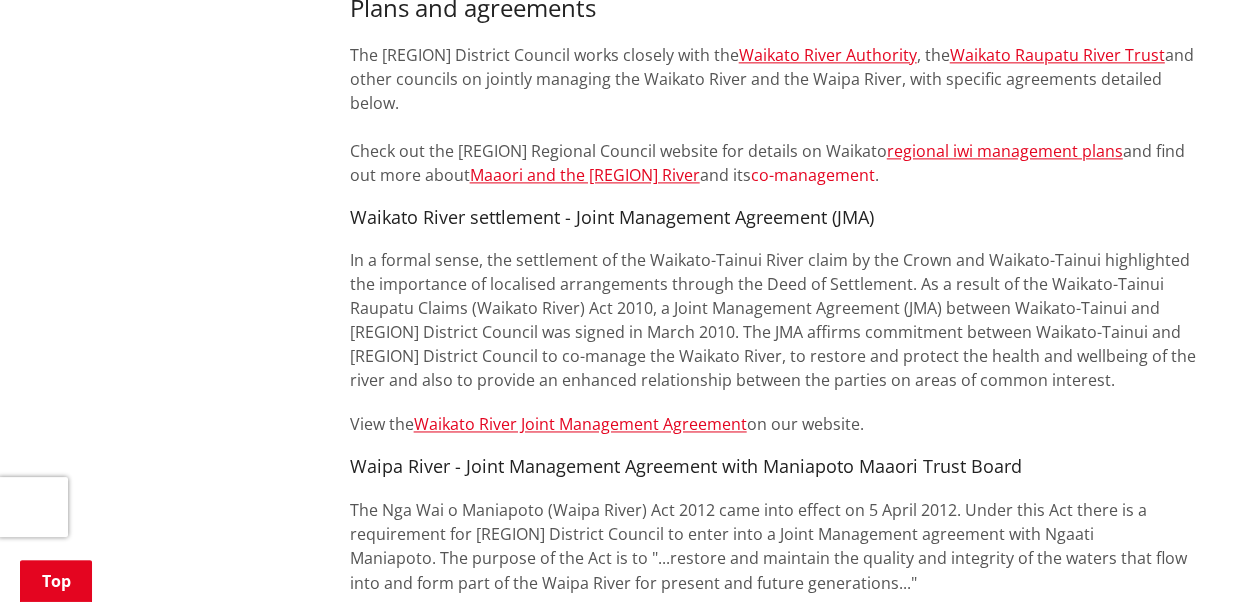 click on "co-management" at bounding box center [813, 175] 